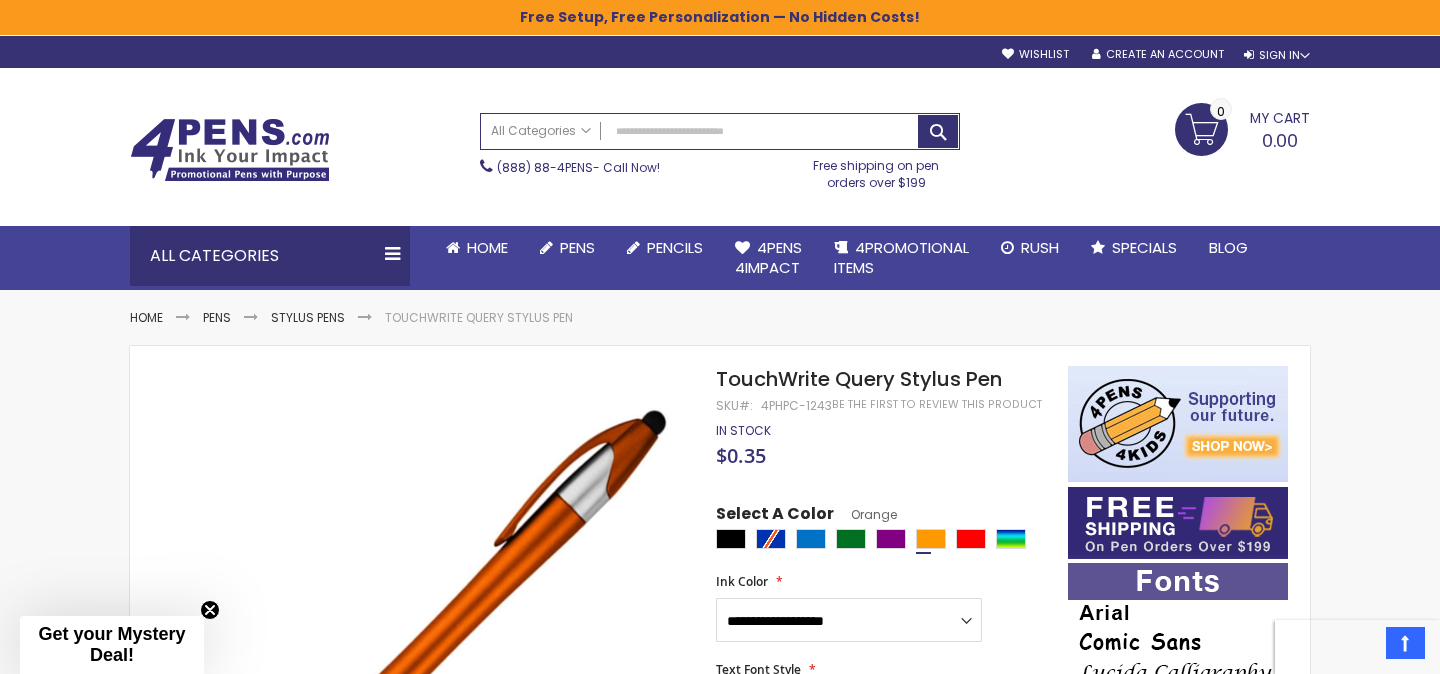 scroll, scrollTop: 0, scrollLeft: 0, axis: both 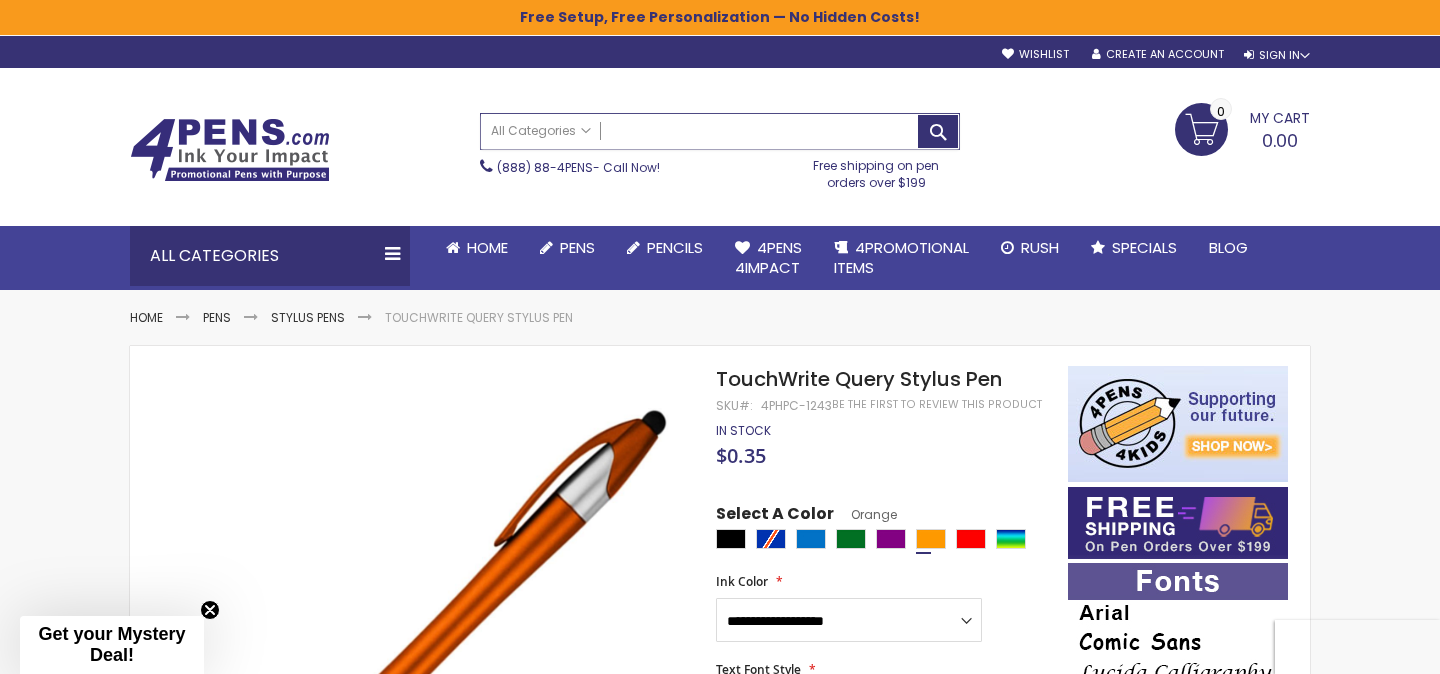 click on "Search" at bounding box center [720, 131] 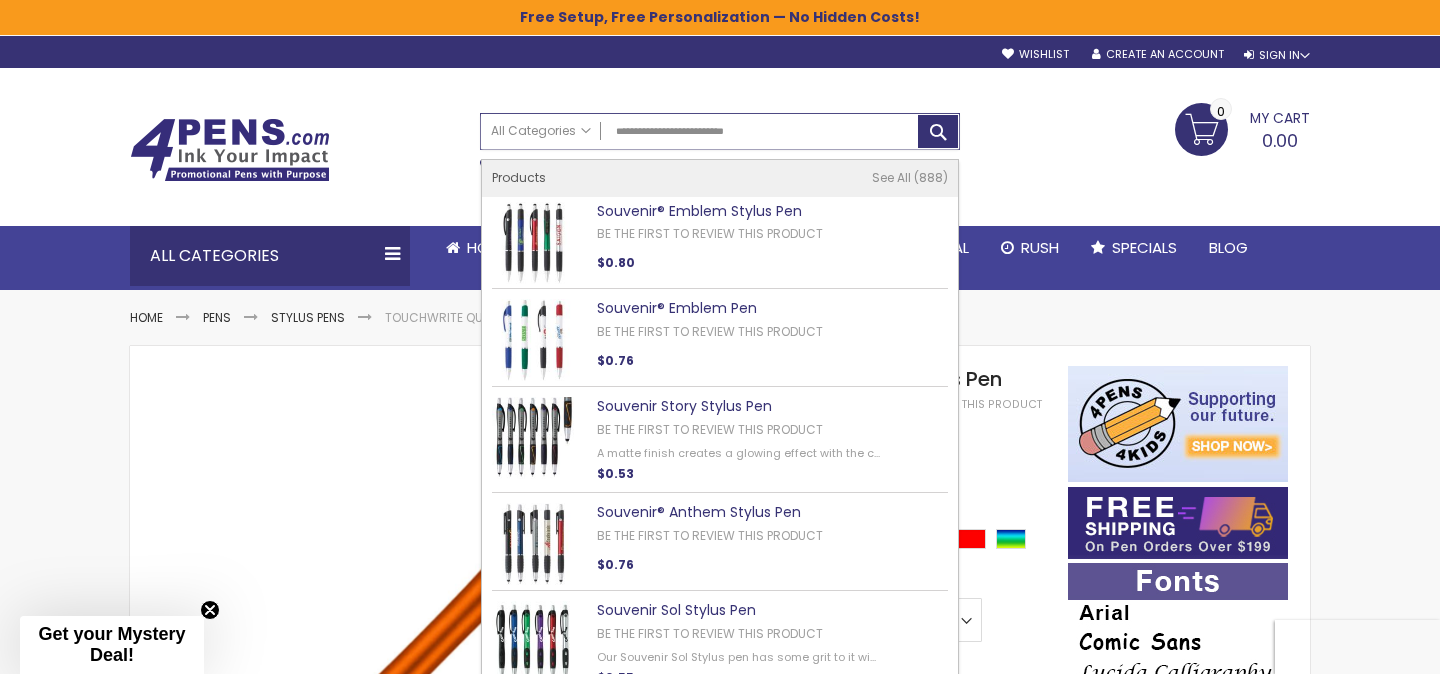 type on "**********" 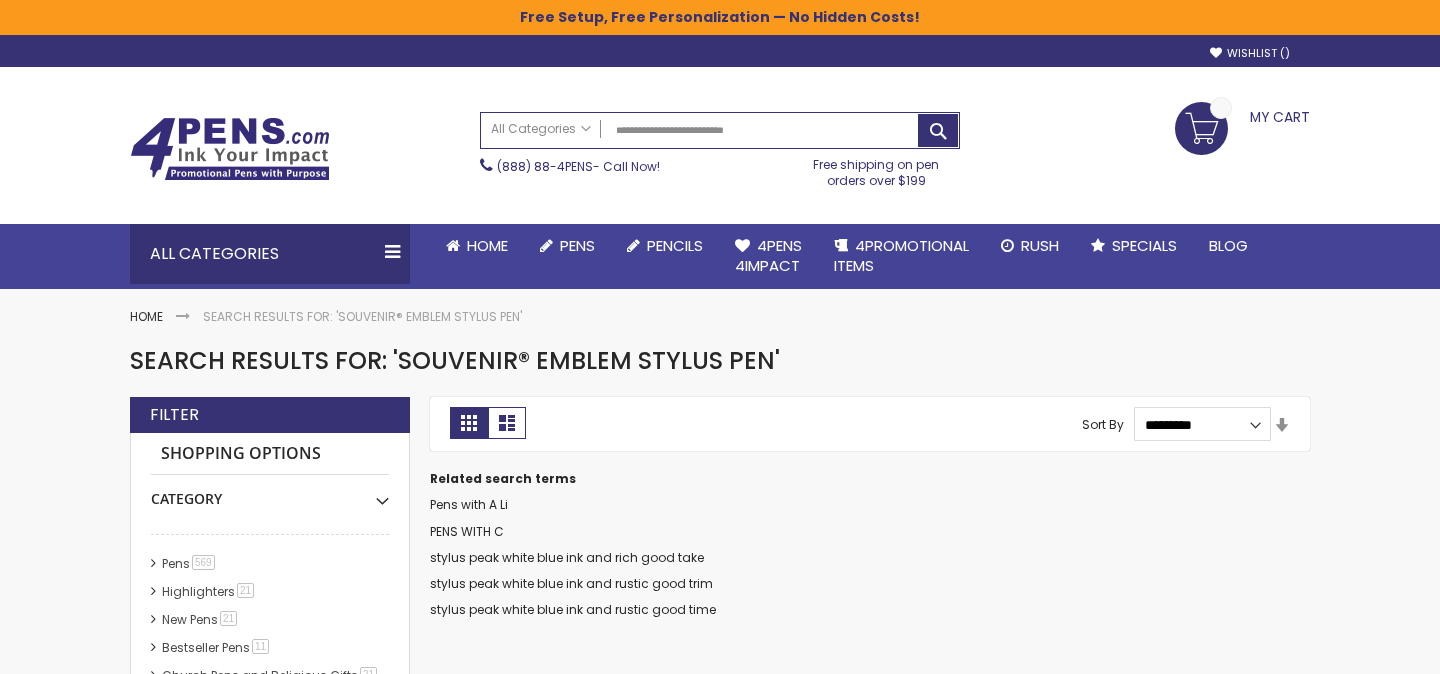 scroll, scrollTop: 0, scrollLeft: 0, axis: both 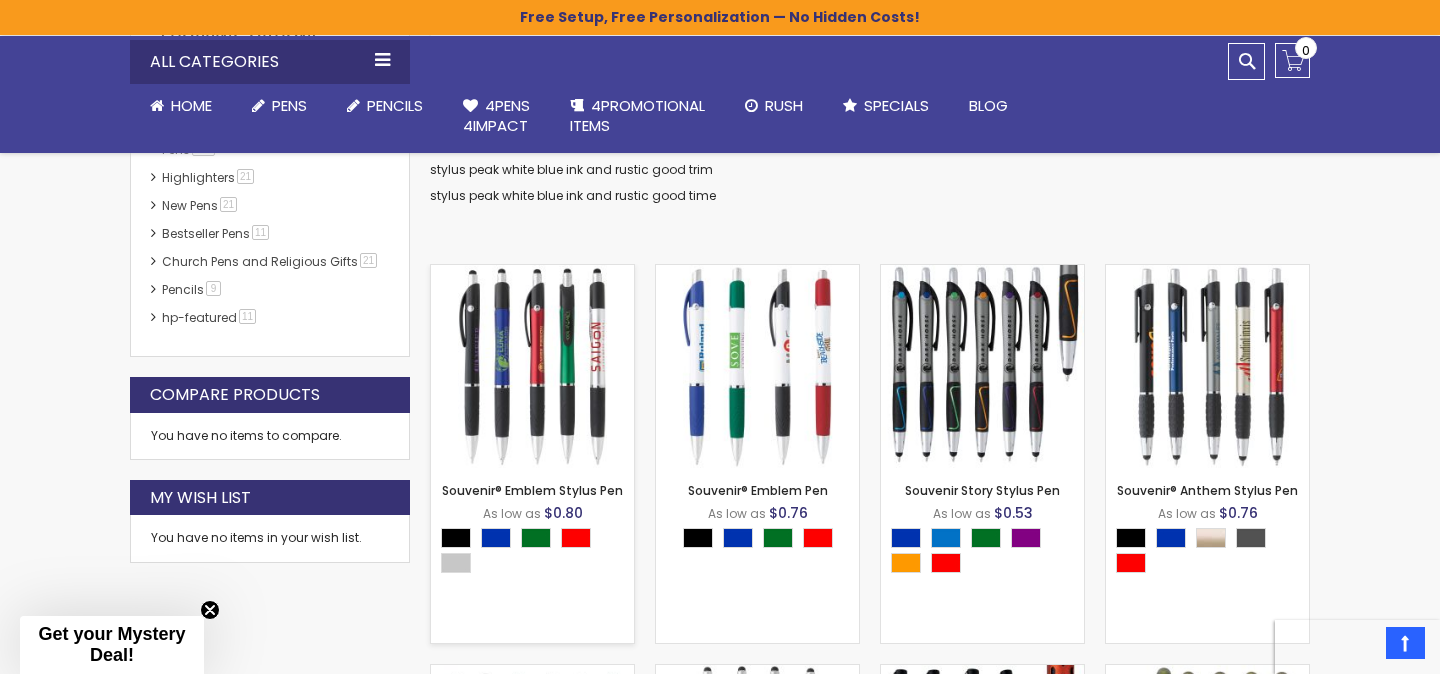 click at bounding box center [532, 366] 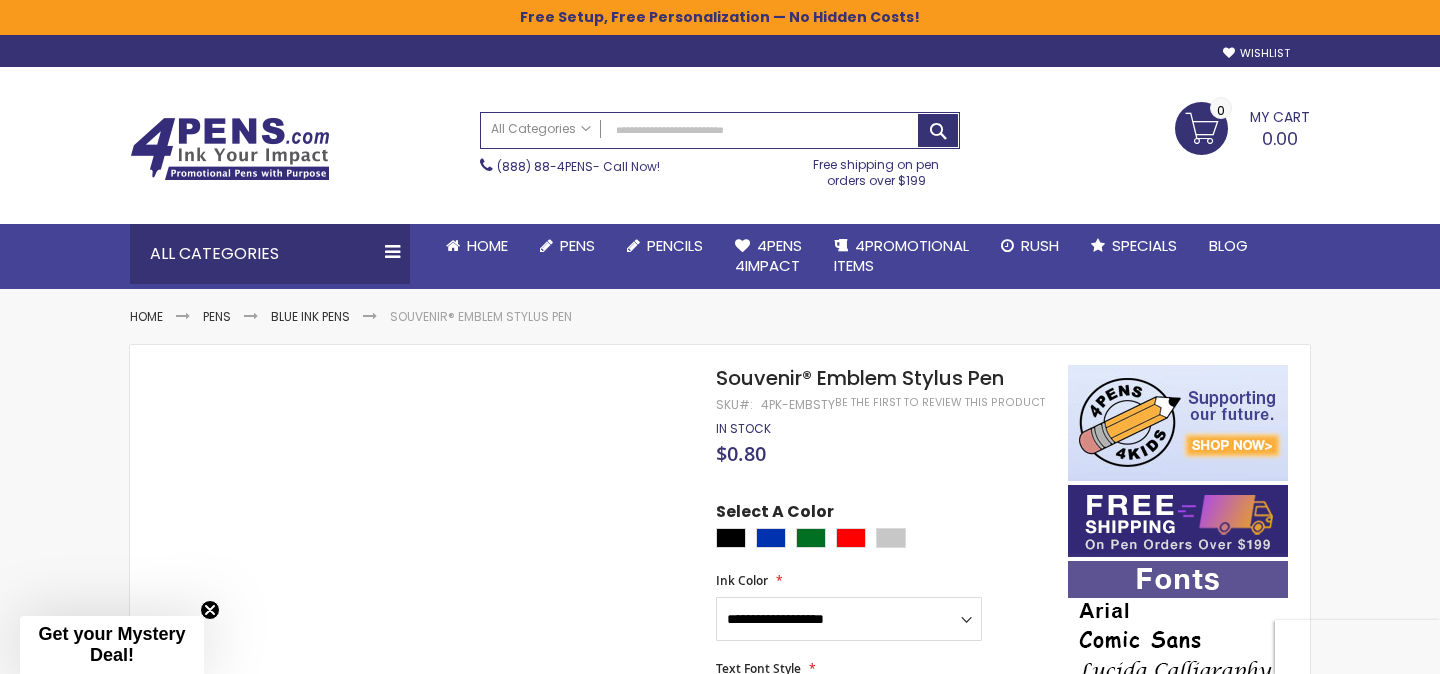 scroll, scrollTop: 0, scrollLeft: 0, axis: both 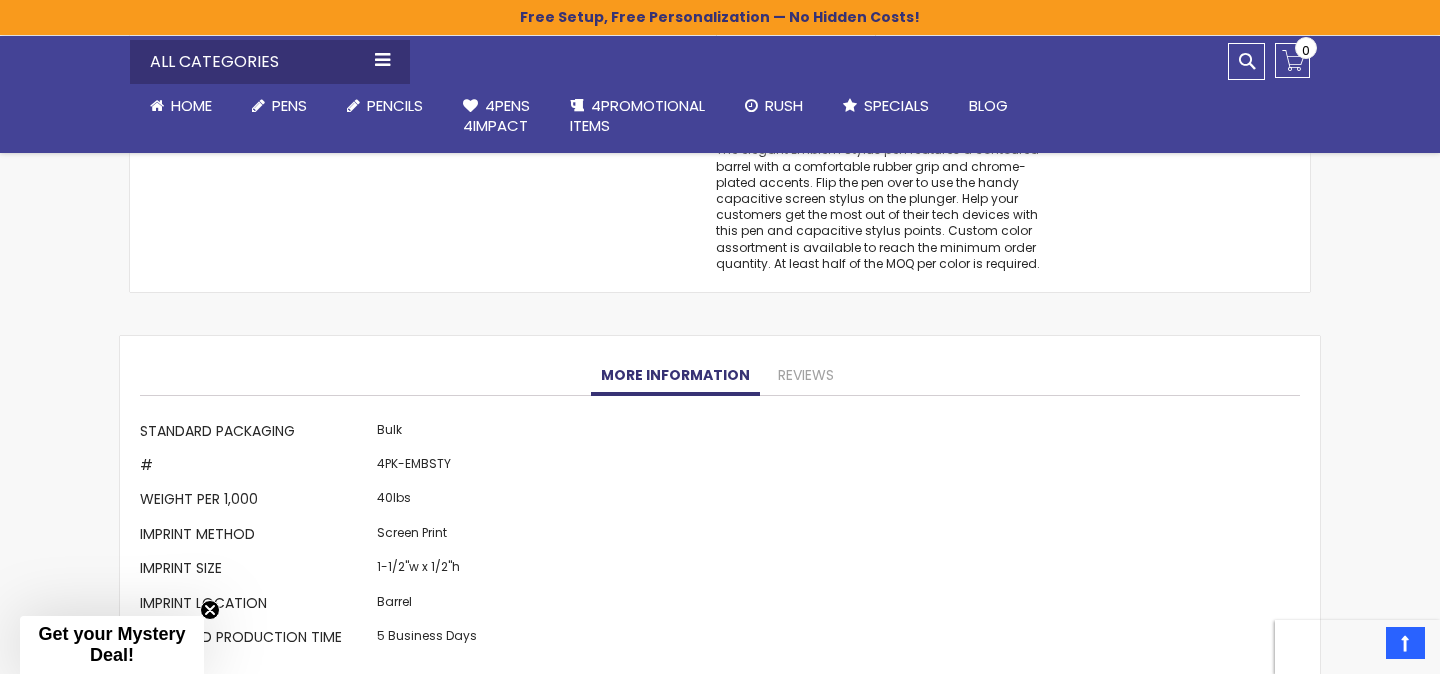 click on "4PK-EMBSTY" at bounding box center (427, 467) 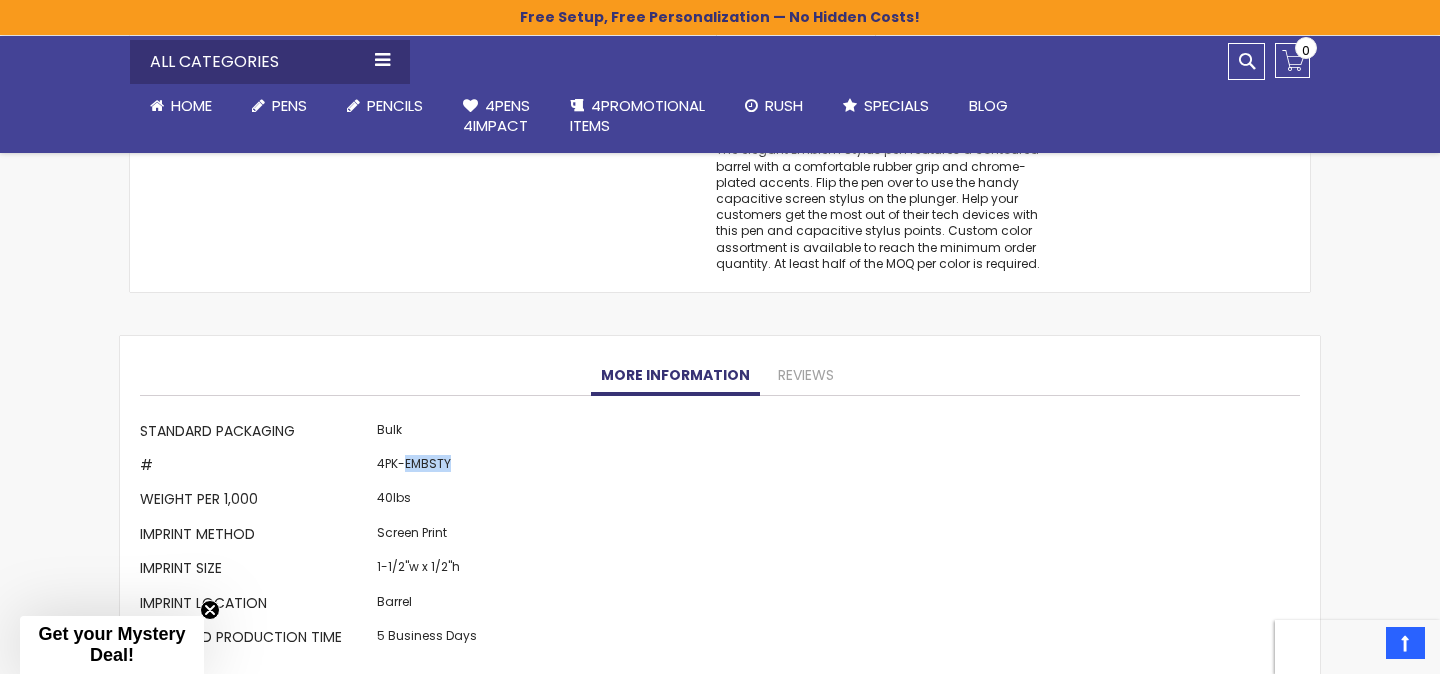 click on "4PK-EMBSTY" at bounding box center [427, 467] 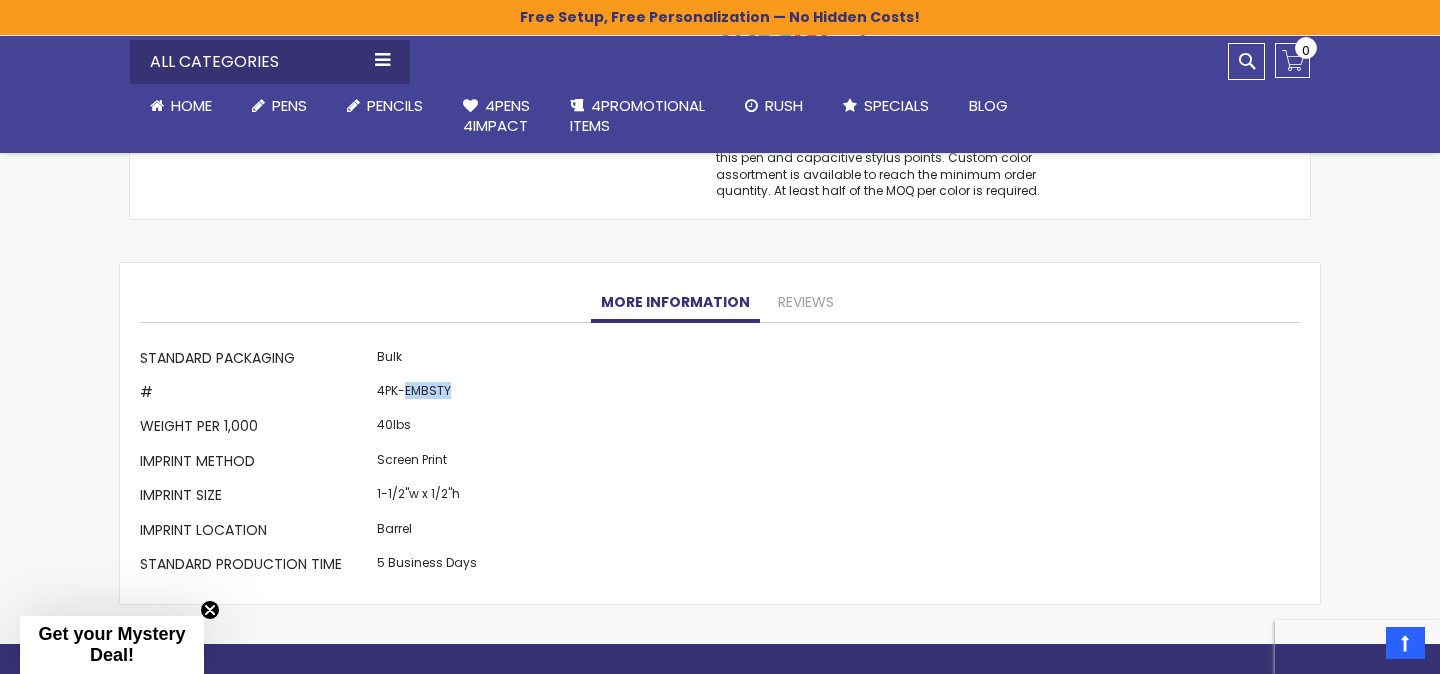 scroll, scrollTop: 1829, scrollLeft: 0, axis: vertical 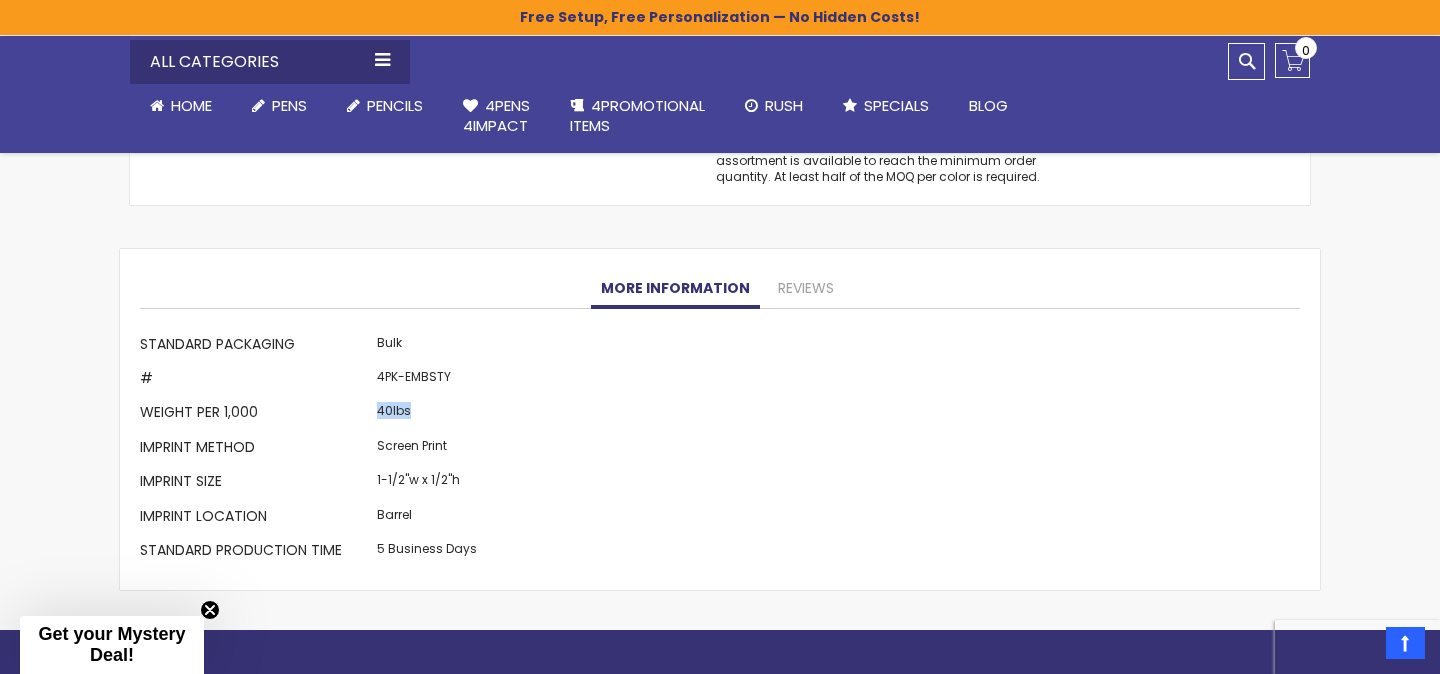 drag, startPoint x: 377, startPoint y: 412, endPoint x: 453, endPoint y: 411, distance: 76.00658 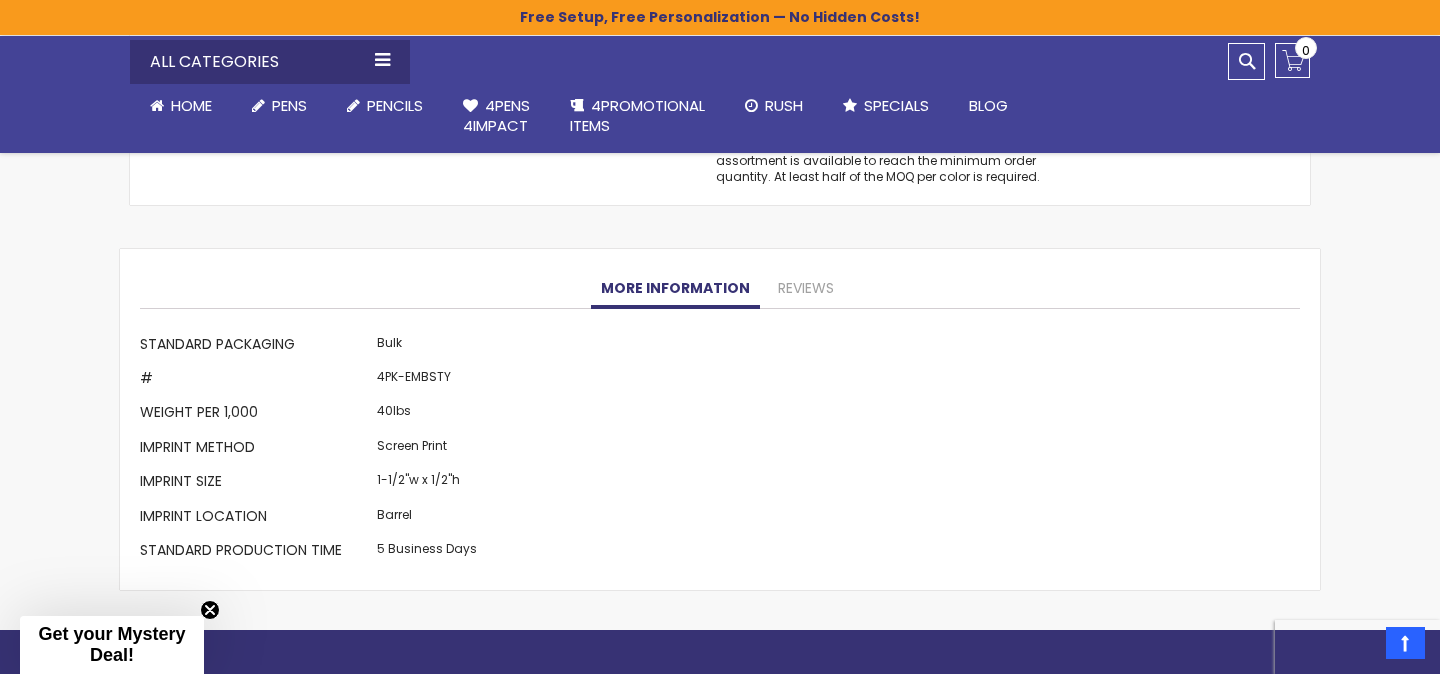 click on "More Information
Standard Packaging
Bulk
#
4PK-EMBSTY
Weight per 1,000
40lbs
Imprint Method
Screen Print
Imprint Size
1-1/2"w x 1/2"h
Imprint Location
Barrel
Standard Production Time
5 Business Days" at bounding box center [720, 449] 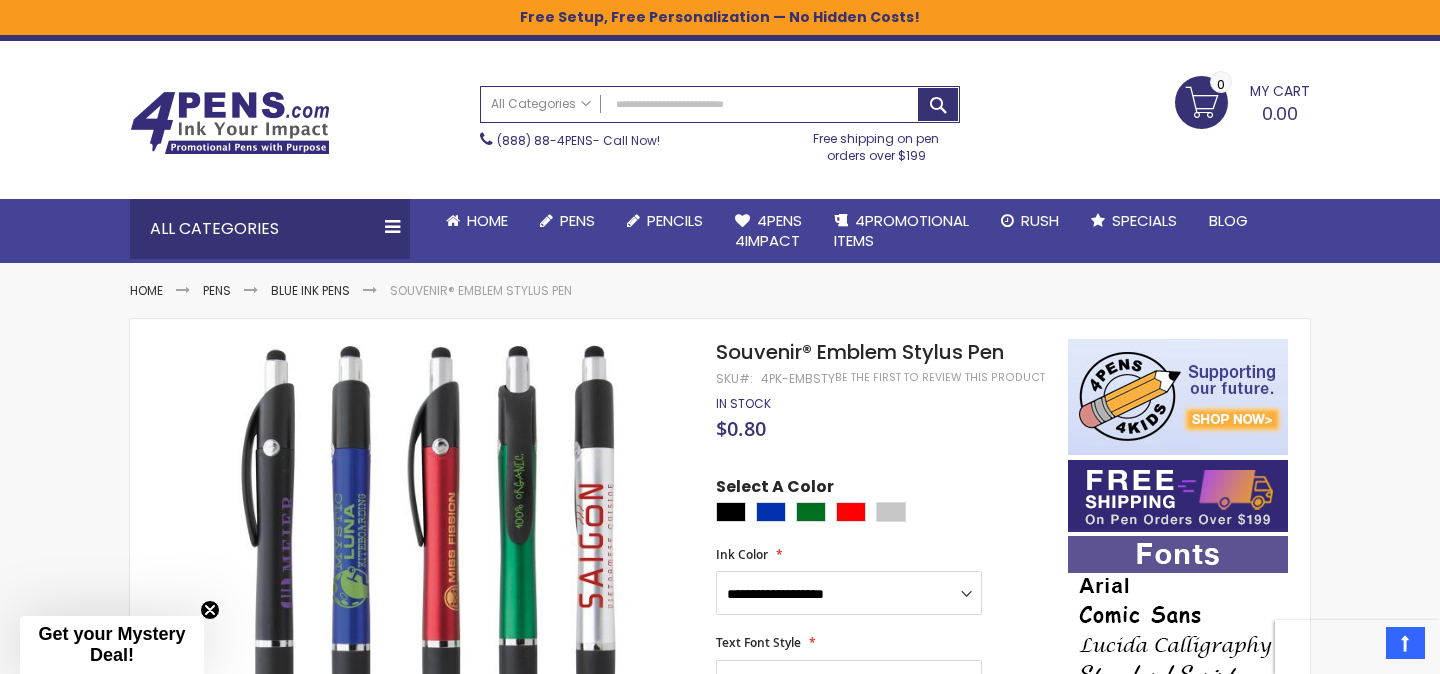 scroll, scrollTop: 0, scrollLeft: 0, axis: both 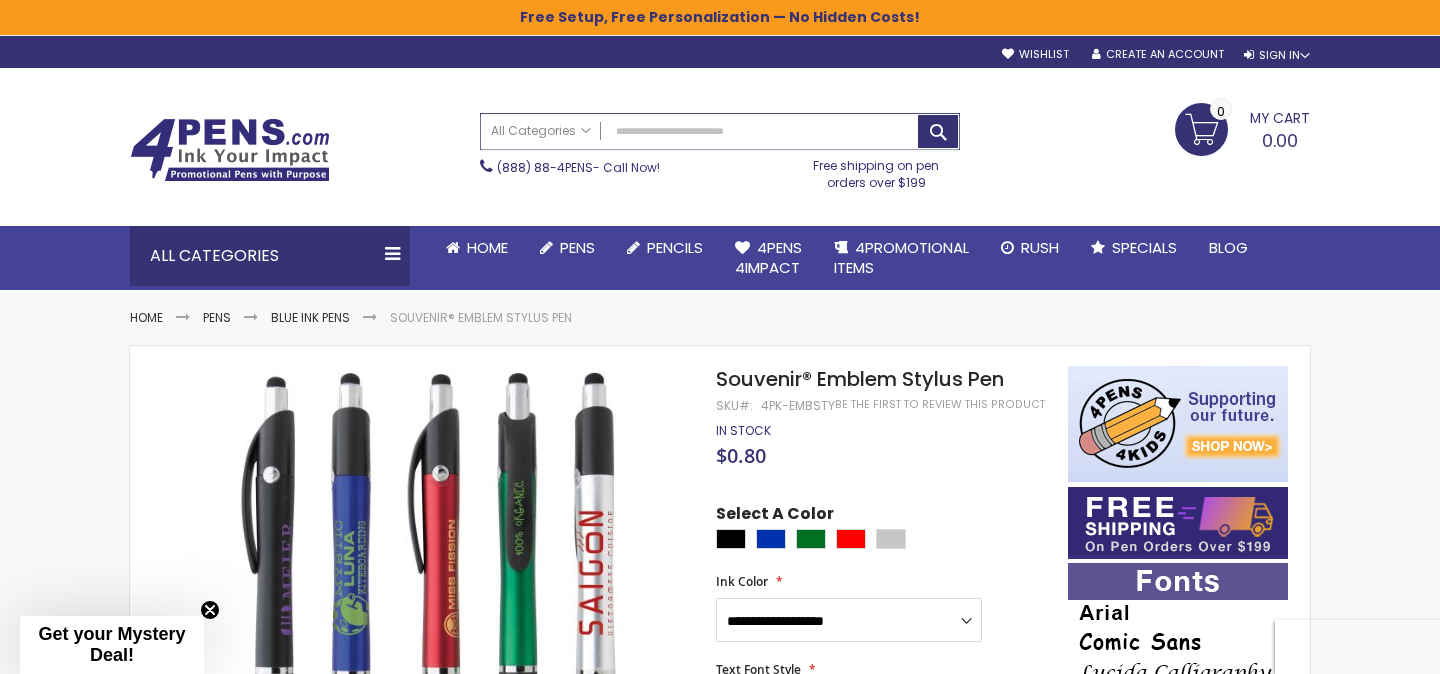 click on "Search" at bounding box center [720, 131] 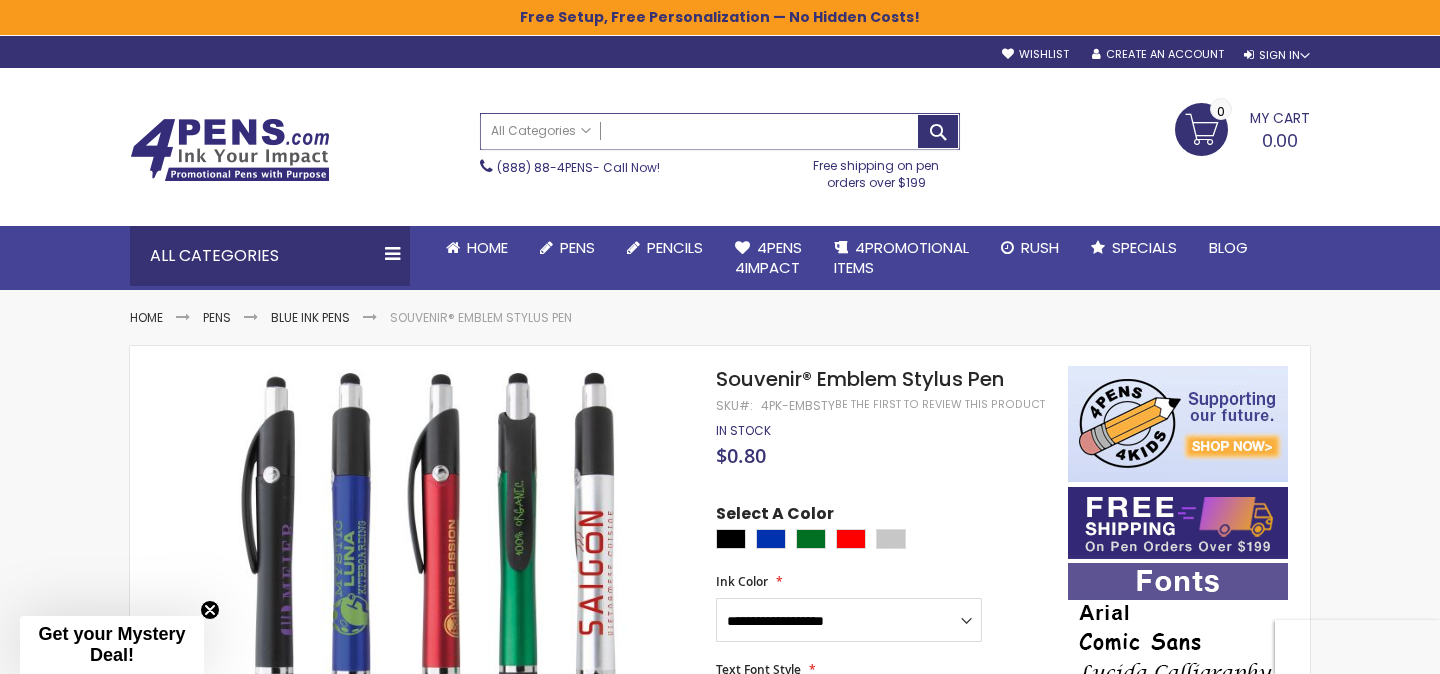 paste on "**********" 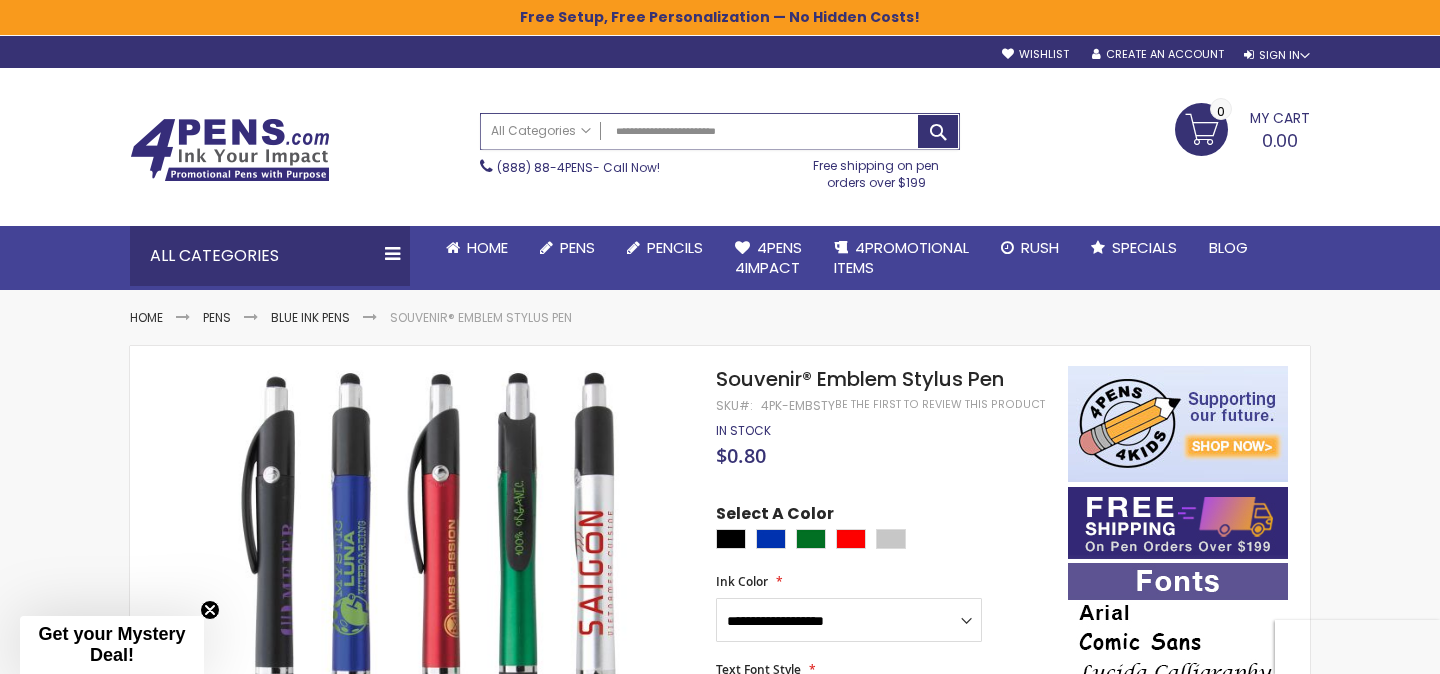 type on "**********" 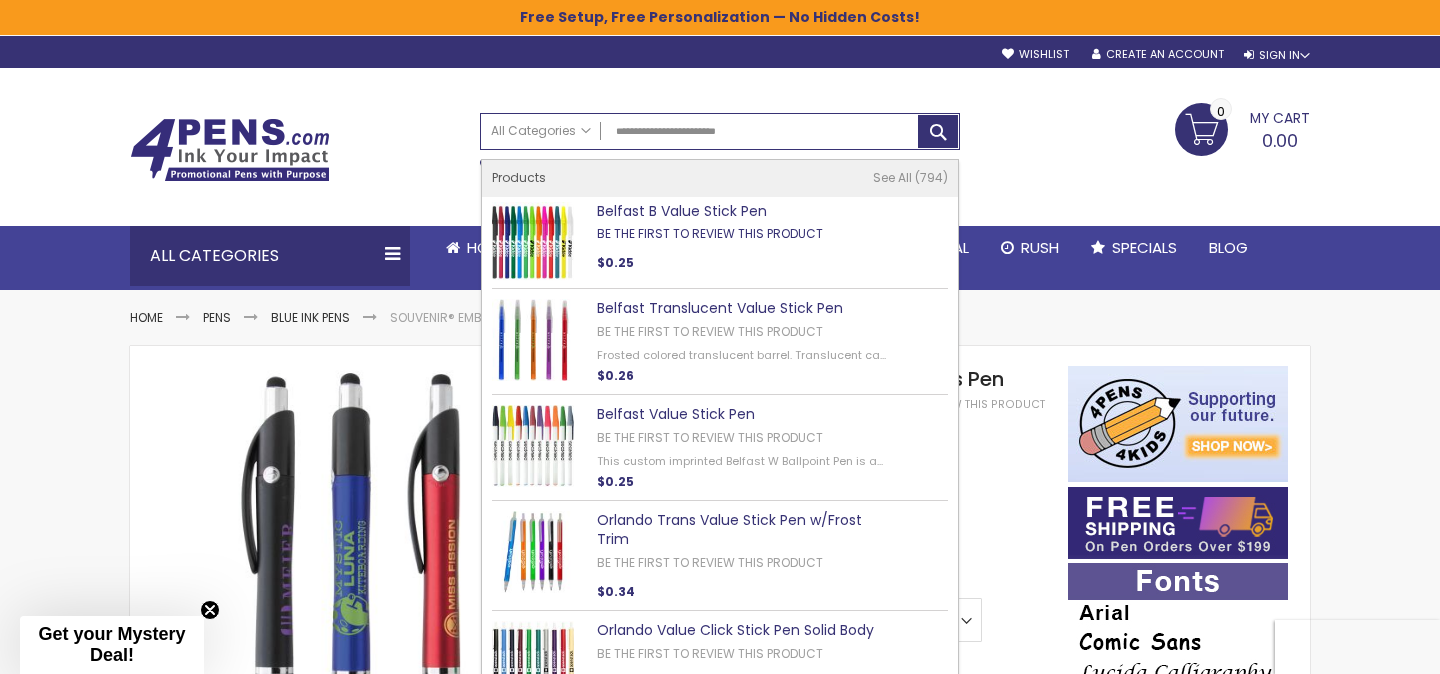 click on "Be the first to review this product" at bounding box center (710, 233) 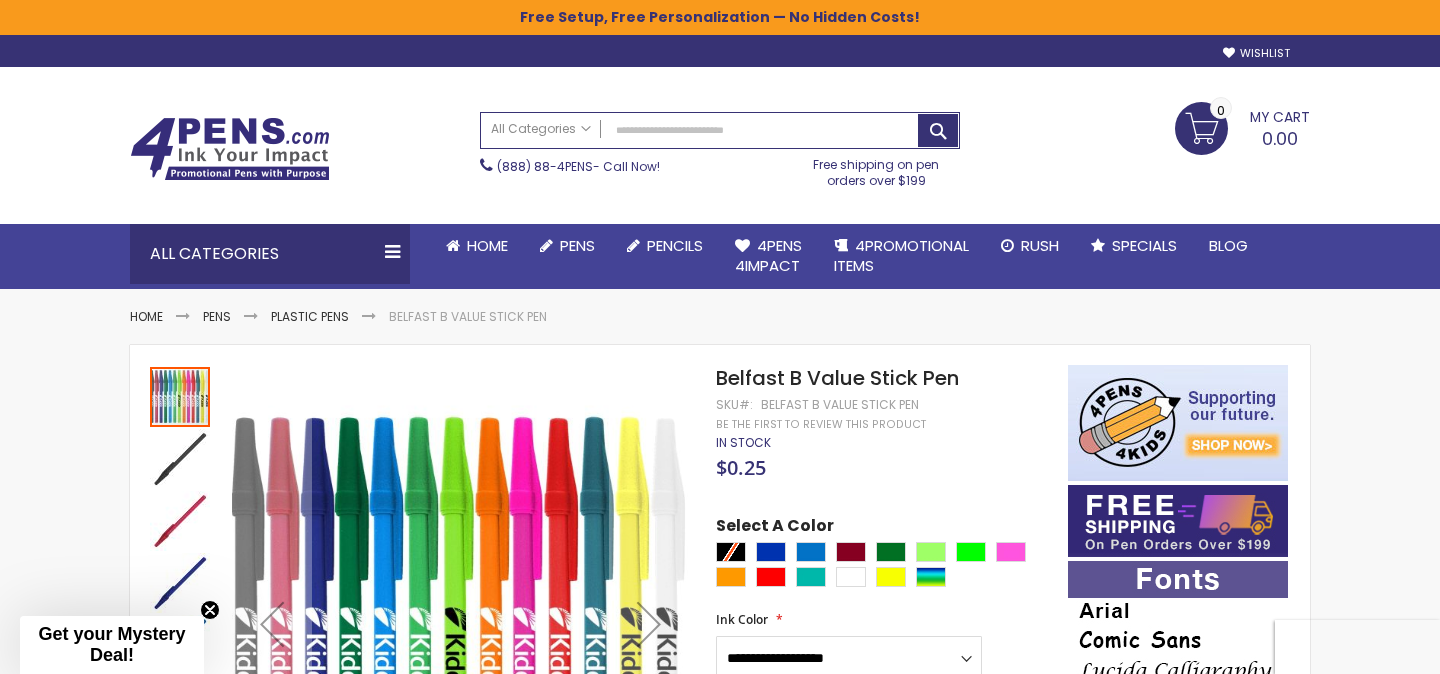 scroll, scrollTop: 0, scrollLeft: 0, axis: both 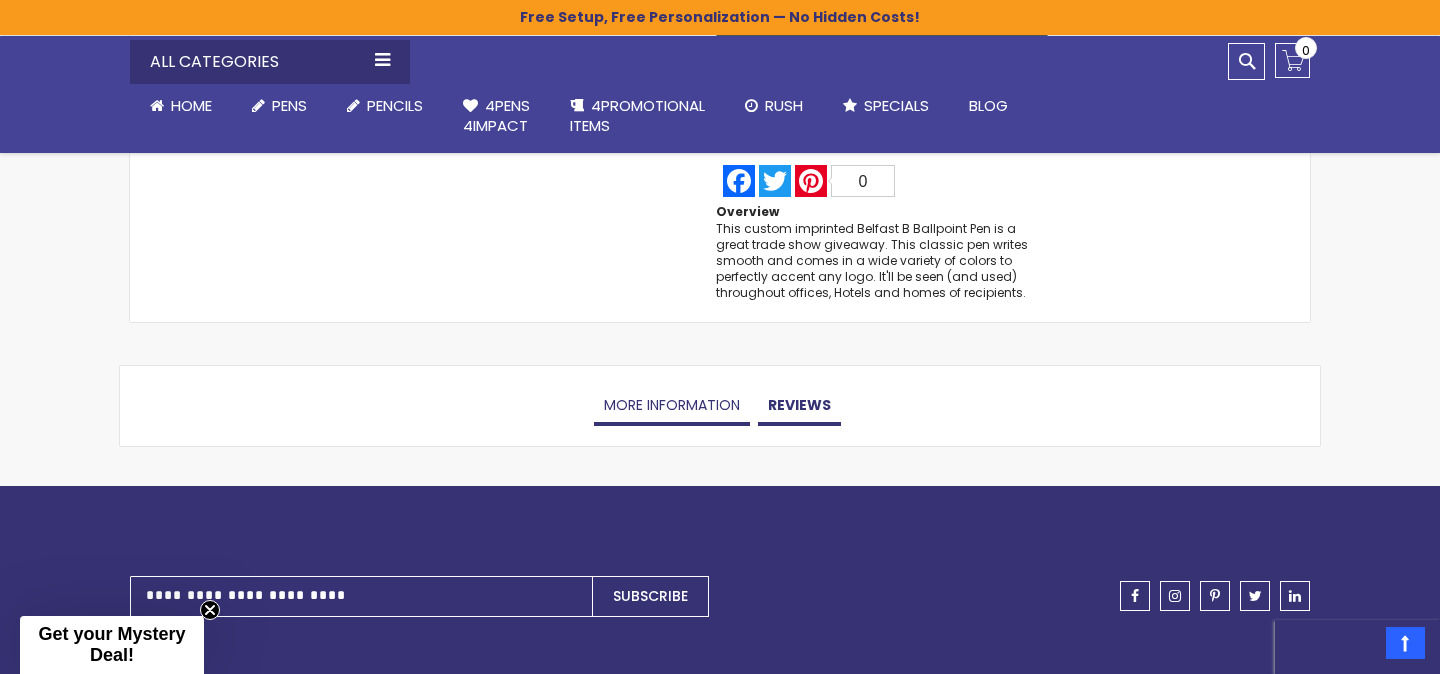 click on "More Information" at bounding box center [672, 406] 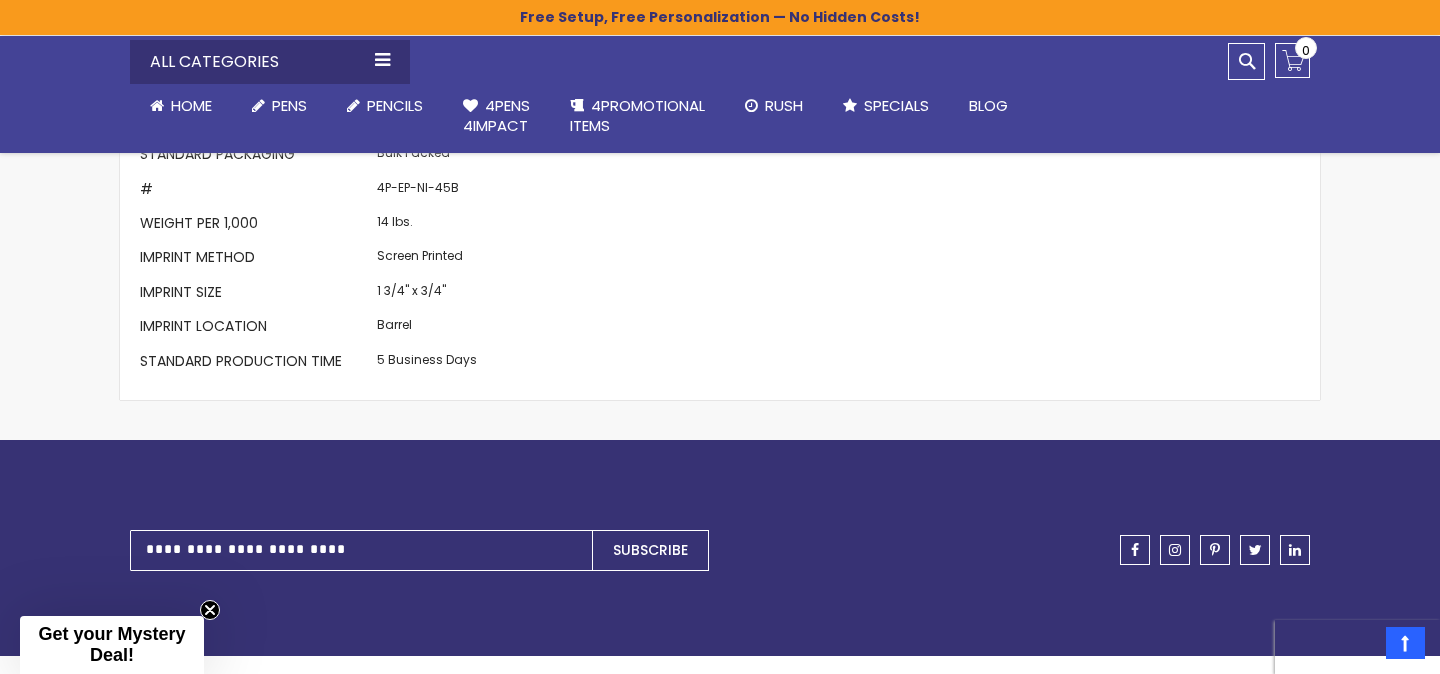 scroll, scrollTop: 2018, scrollLeft: 0, axis: vertical 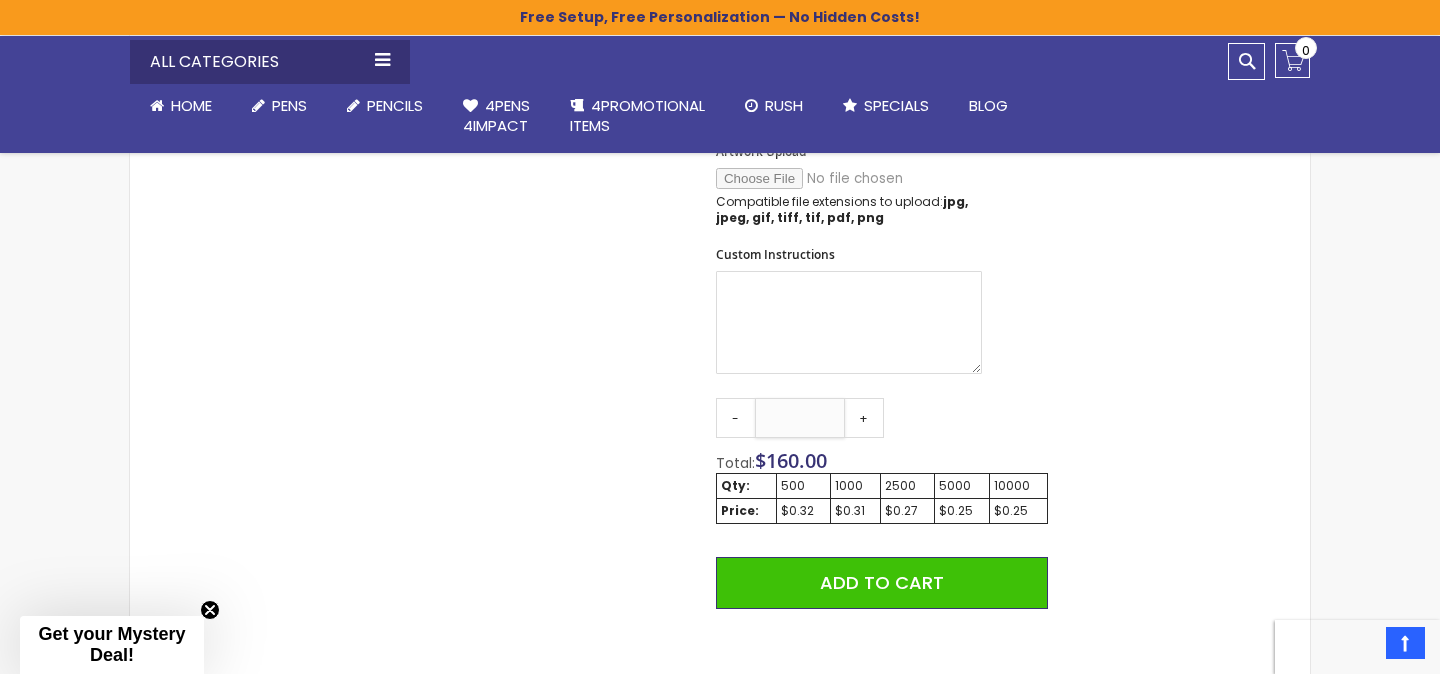 click on "***" at bounding box center [800, 418] 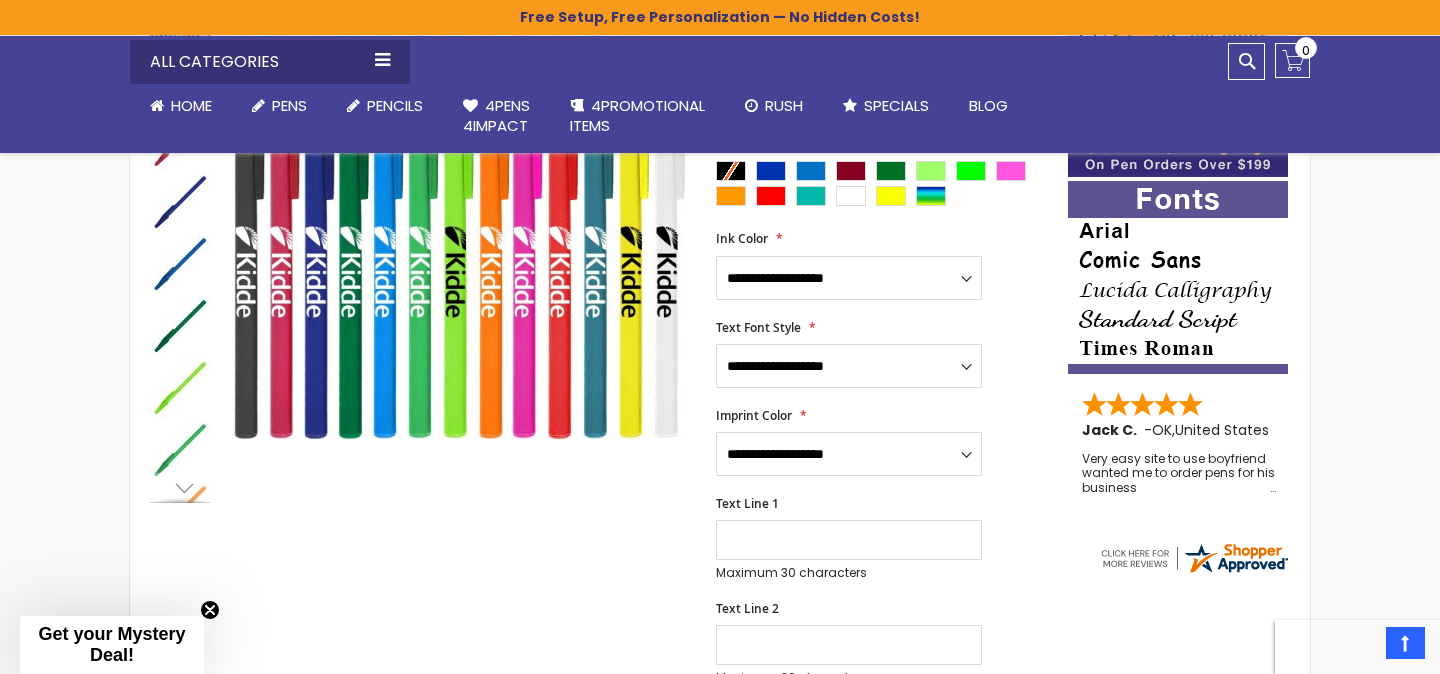 scroll, scrollTop: 372, scrollLeft: 0, axis: vertical 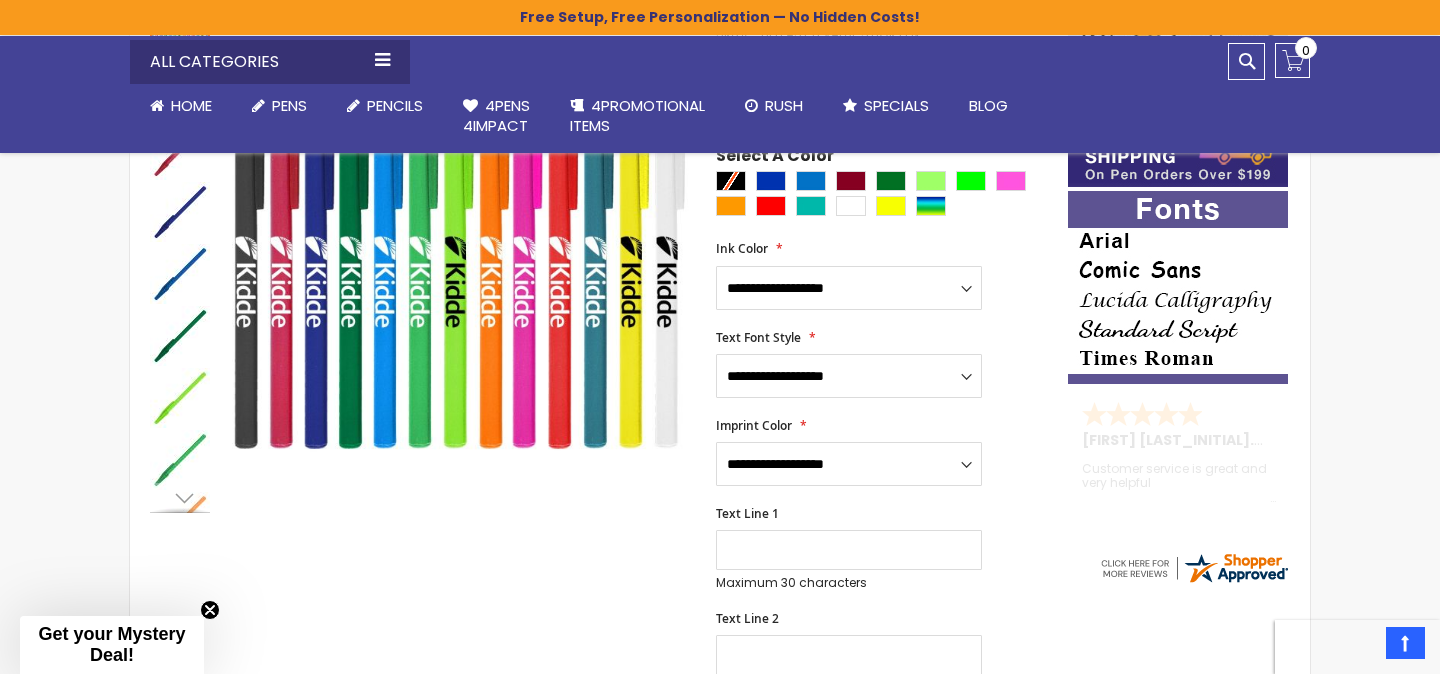 type on "****" 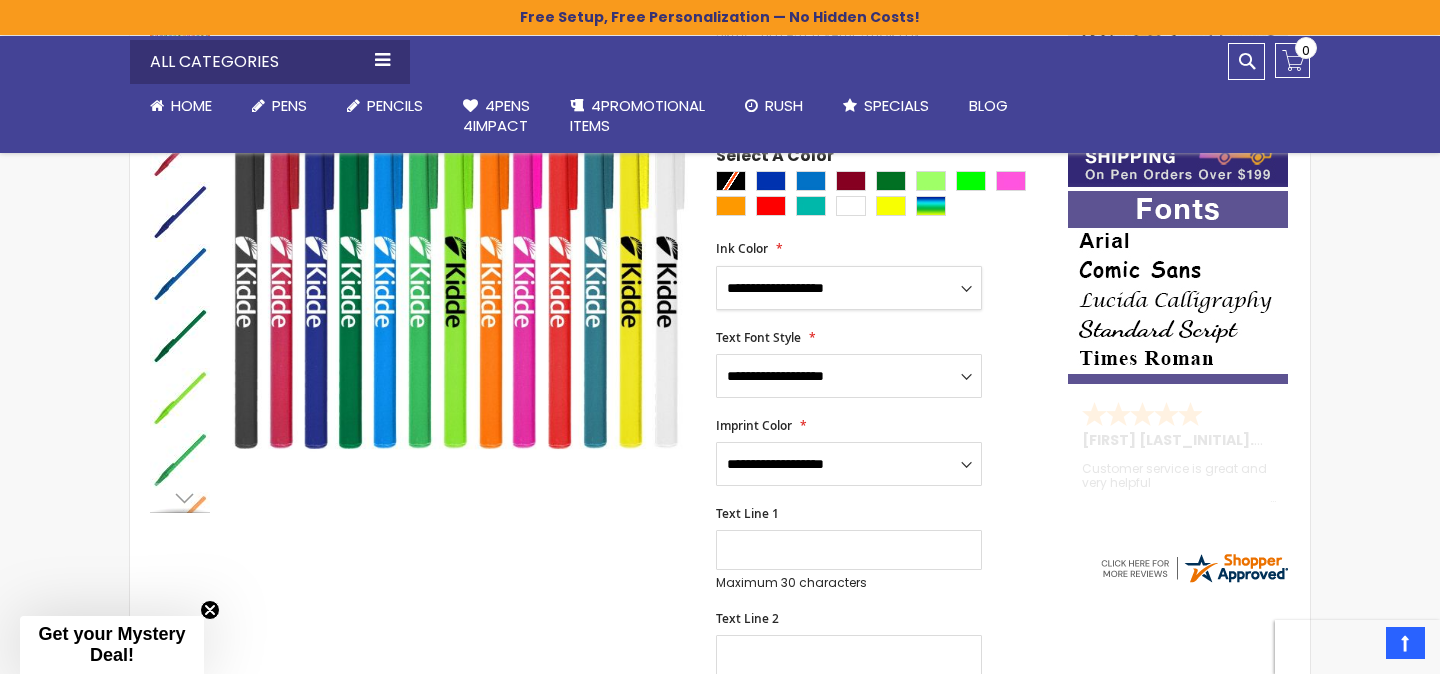 click on "**********" at bounding box center [849, 288] 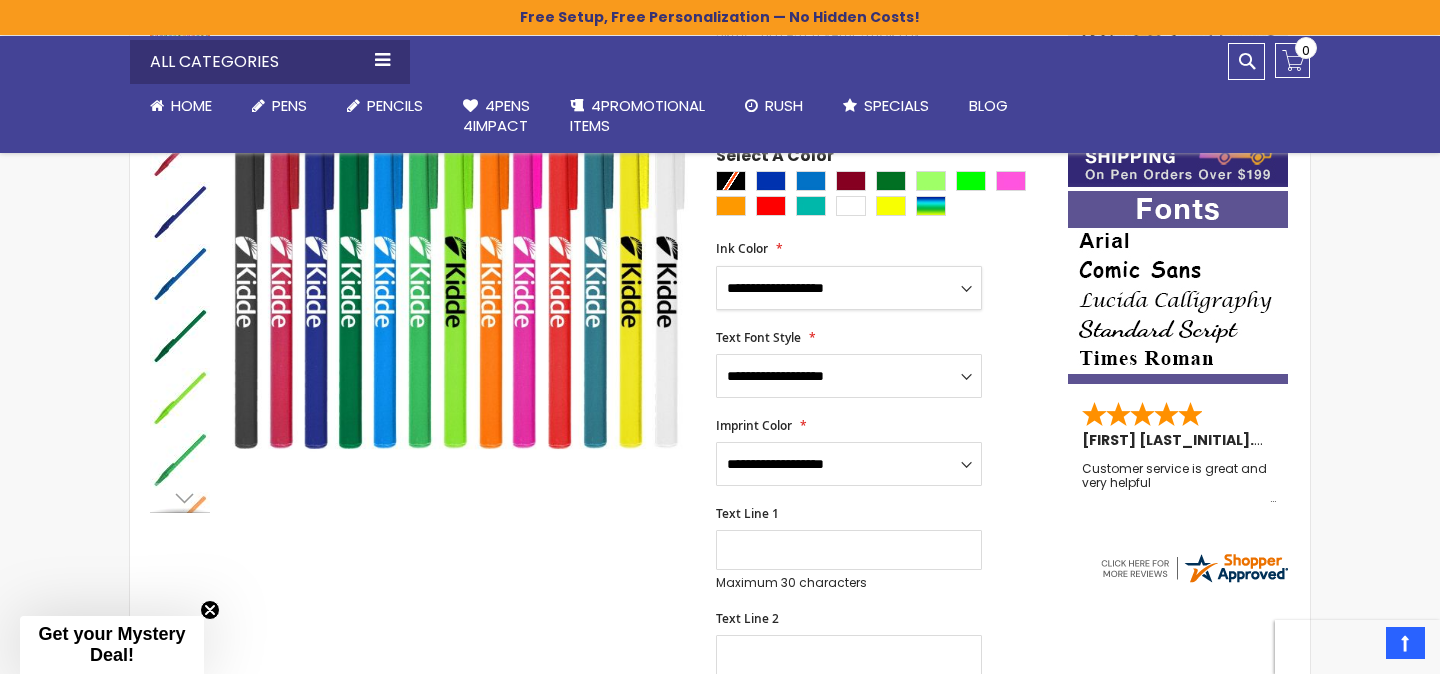 select on "****" 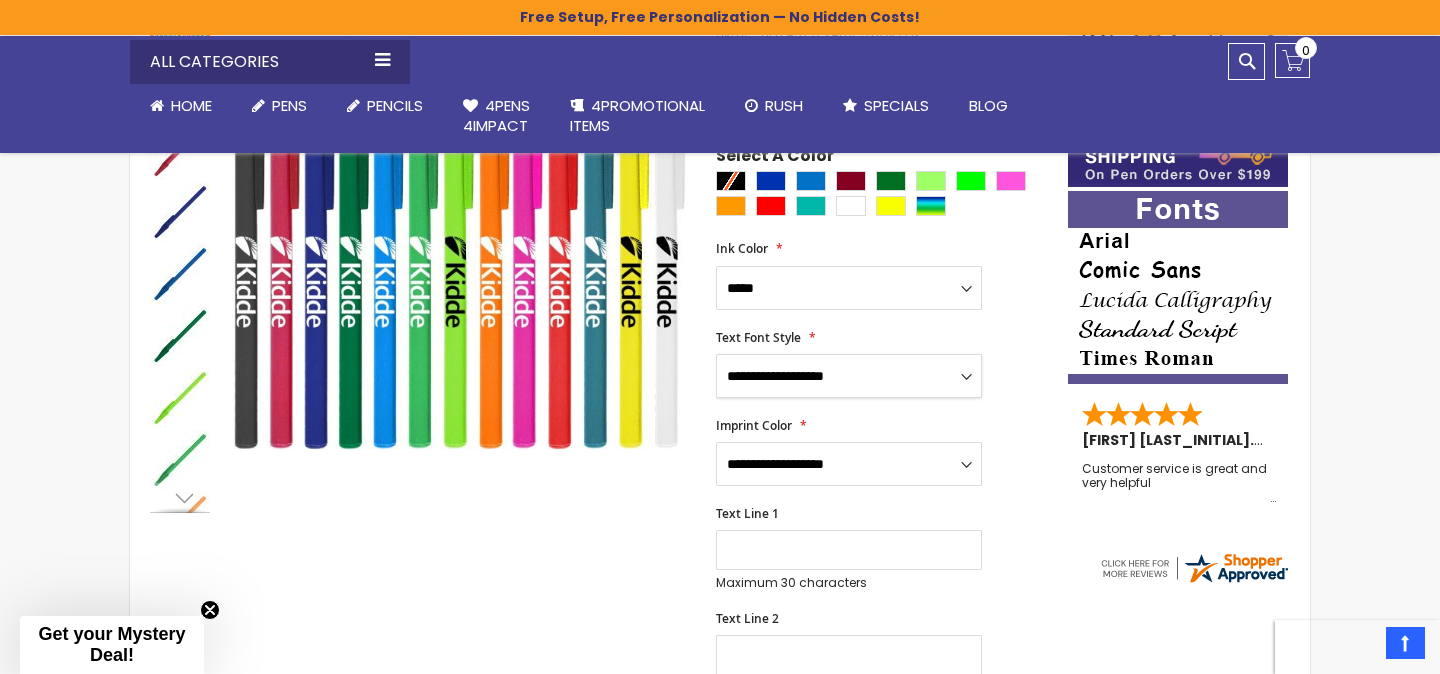 click on "**********" at bounding box center (849, 376) 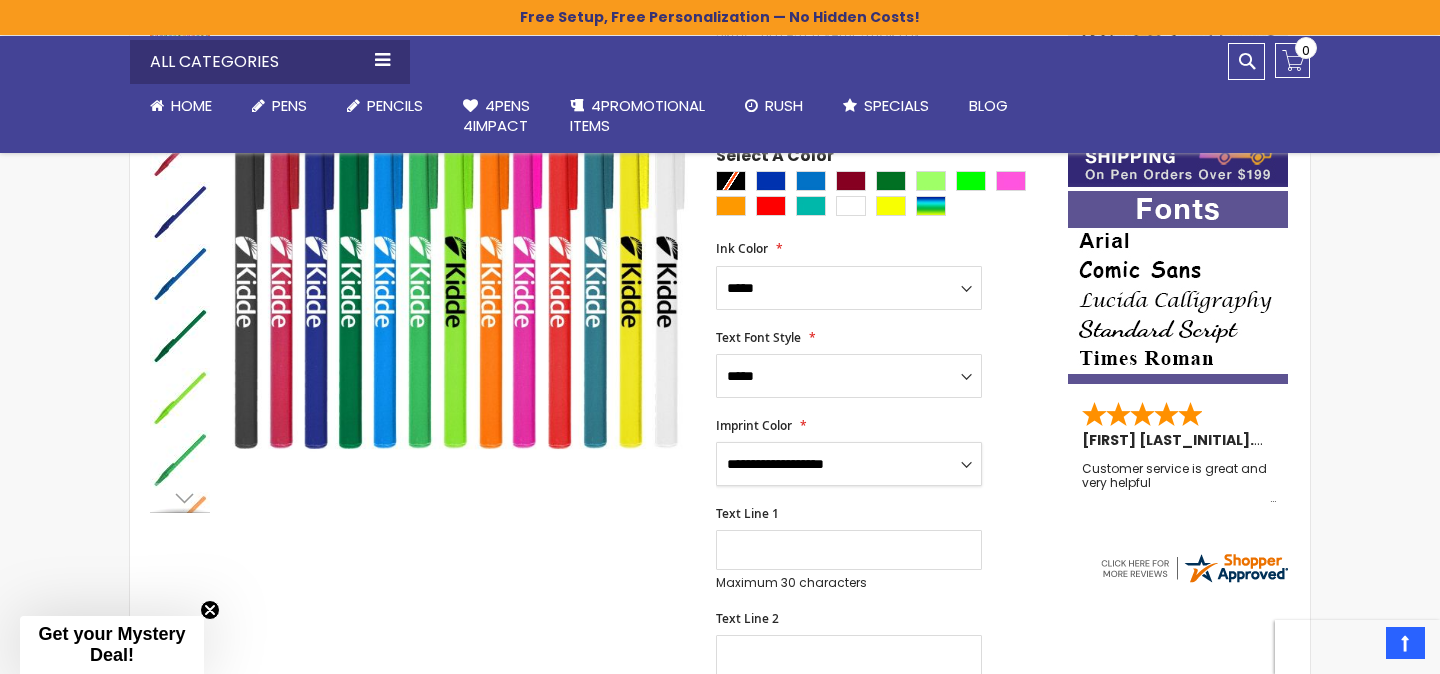 click on "**********" at bounding box center (849, 464) 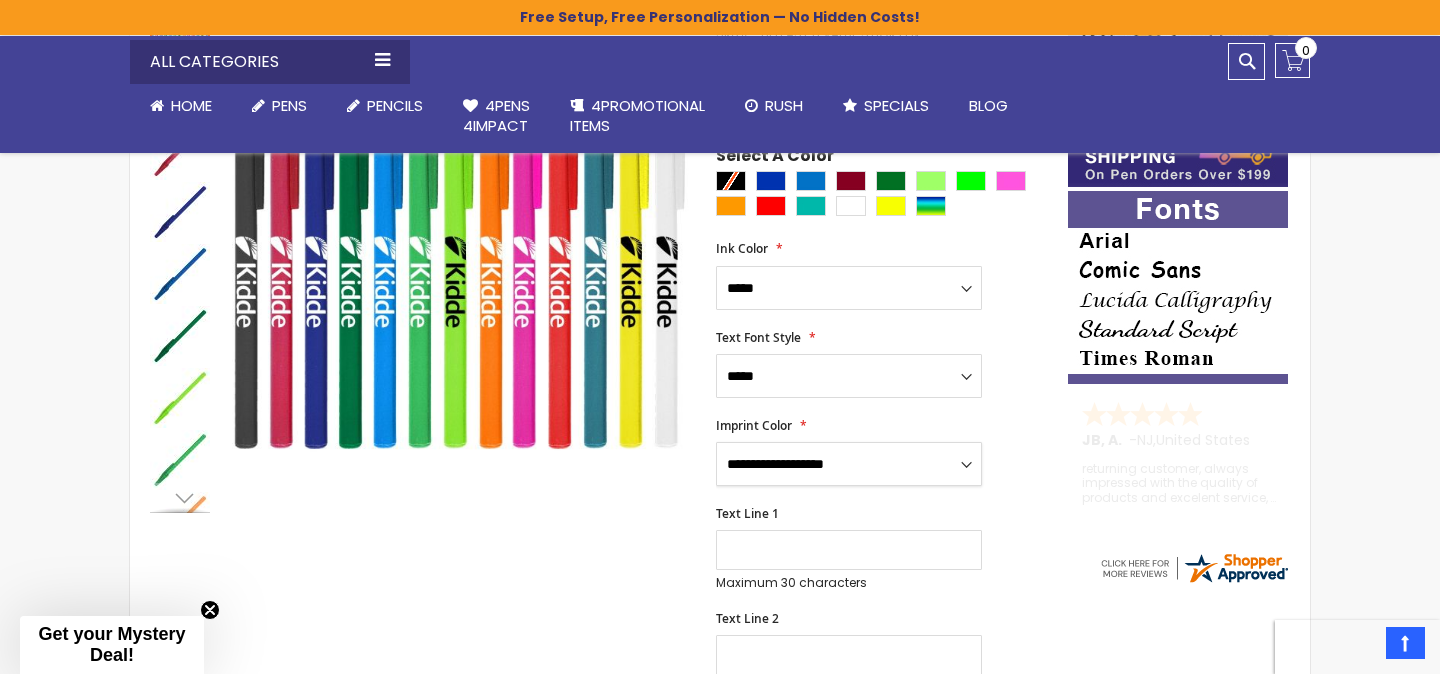 select on "****" 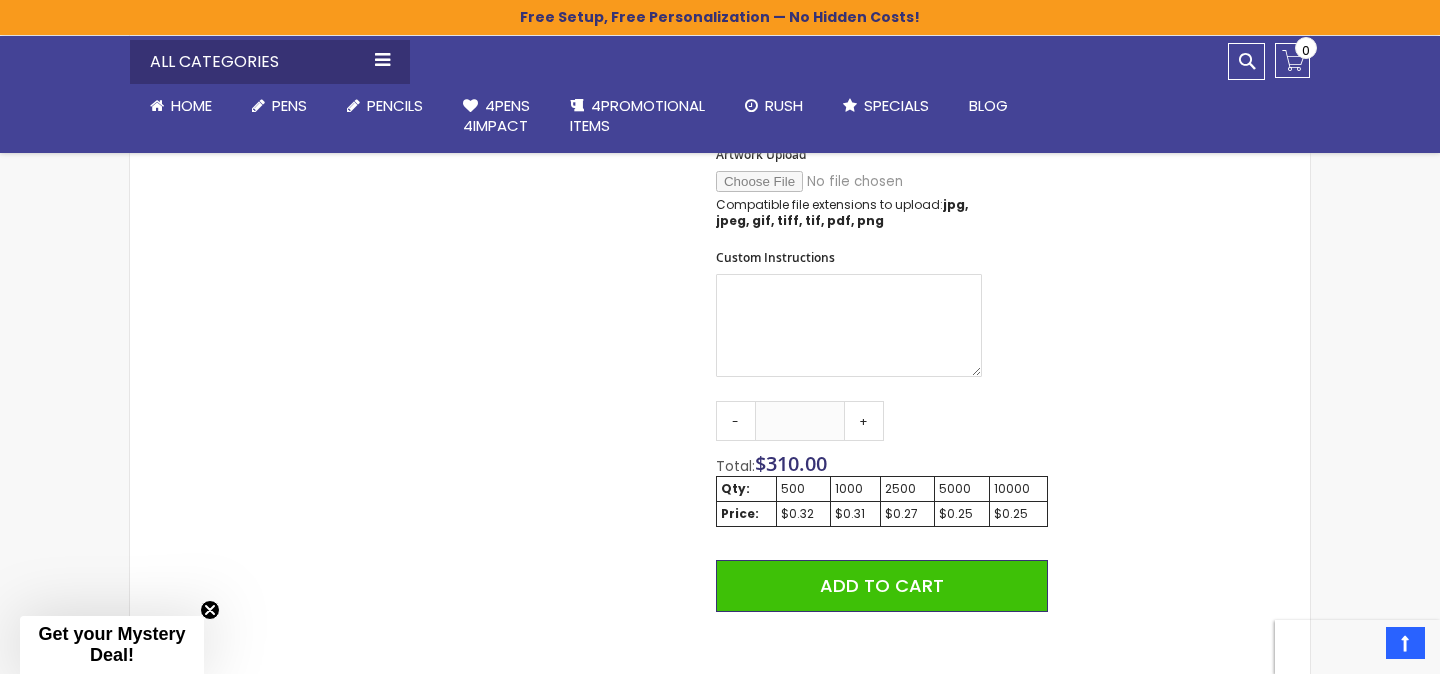 scroll, scrollTop: 1059, scrollLeft: 0, axis: vertical 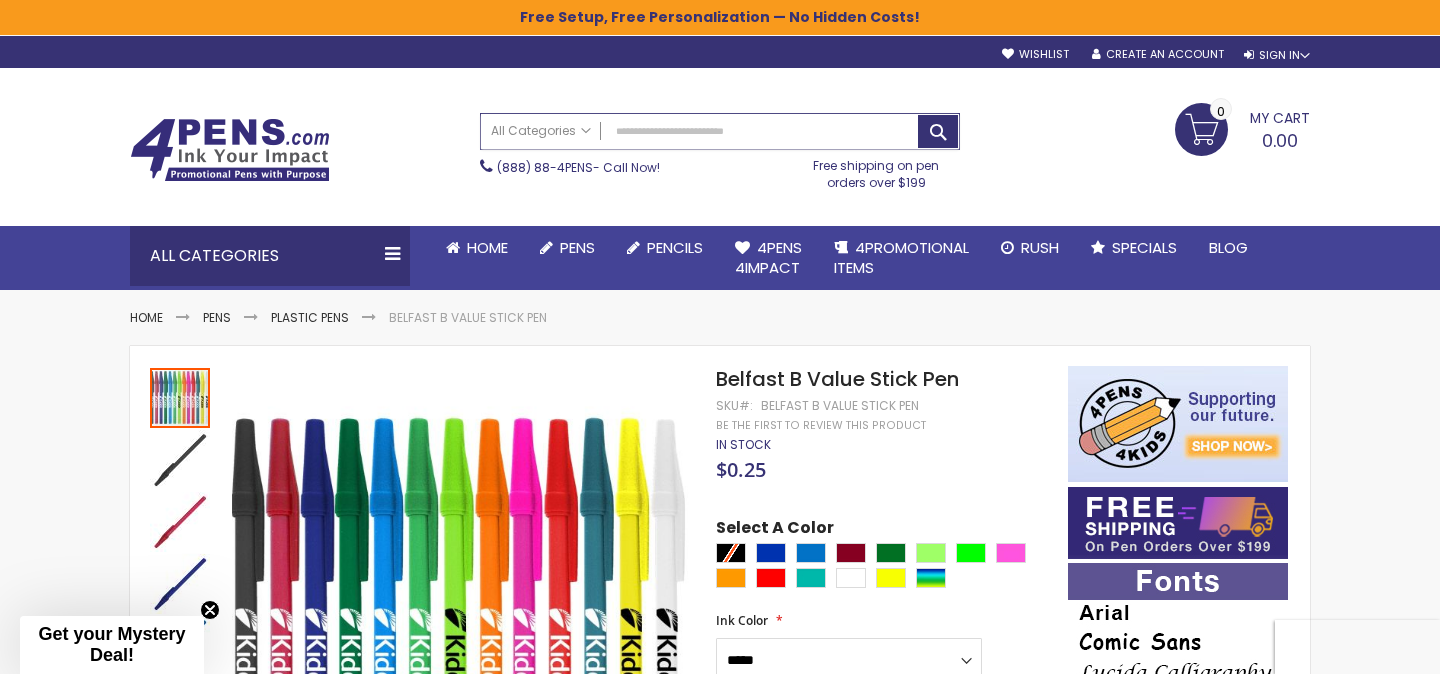 click on "Search" at bounding box center [720, 131] 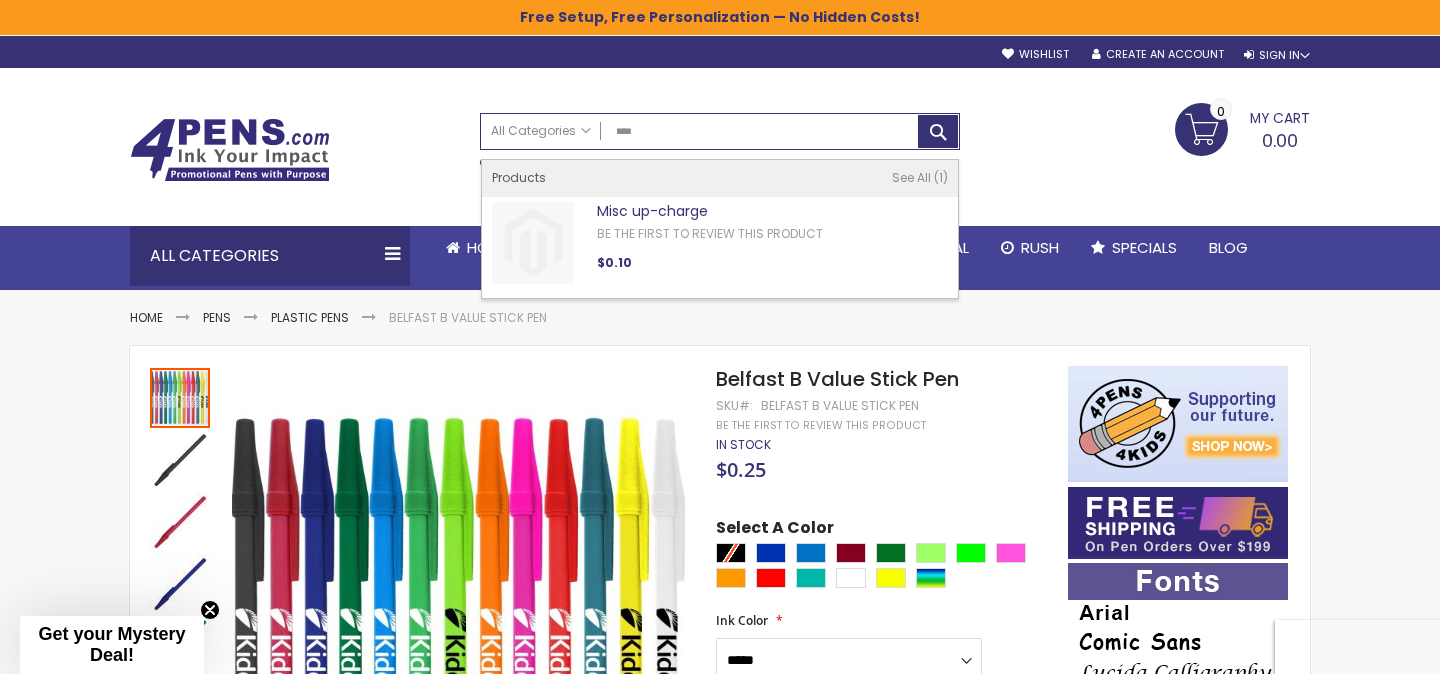 click on "Misc up-charge" at bounding box center [652, 211] 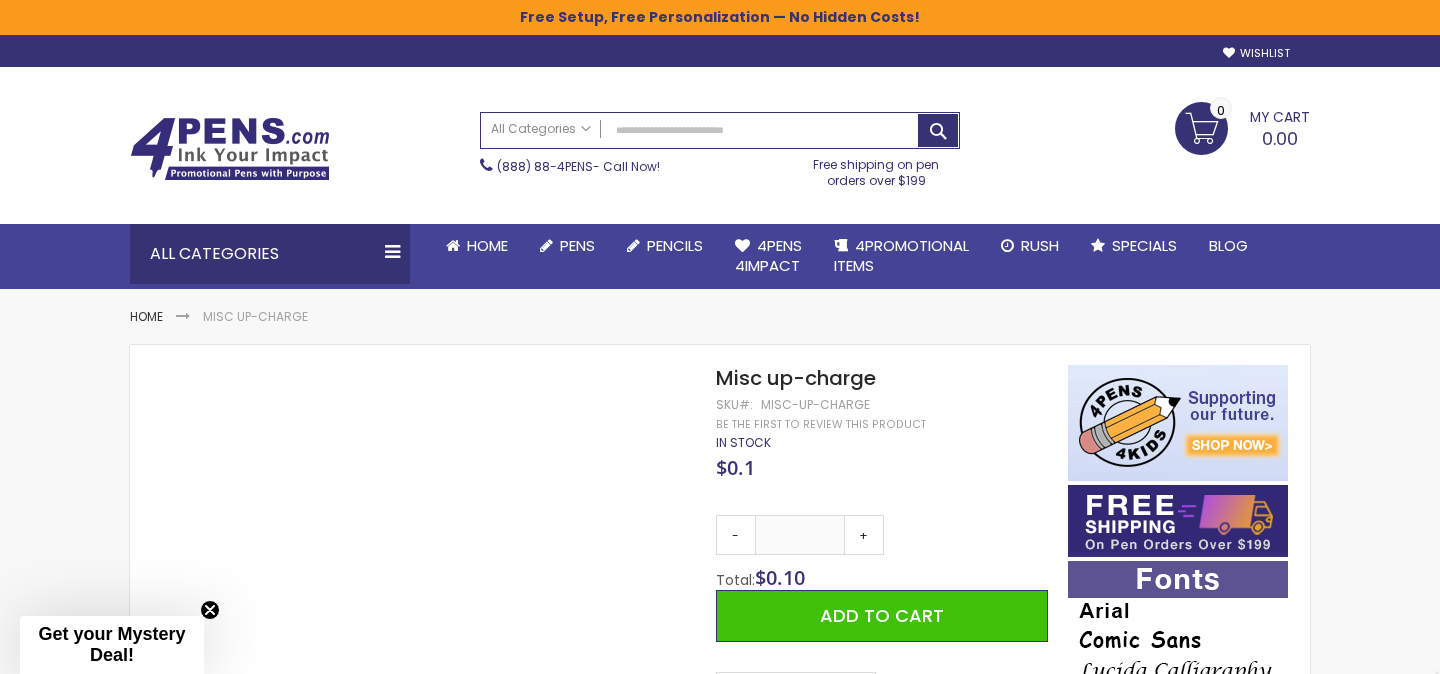 scroll, scrollTop: 0, scrollLeft: 0, axis: both 